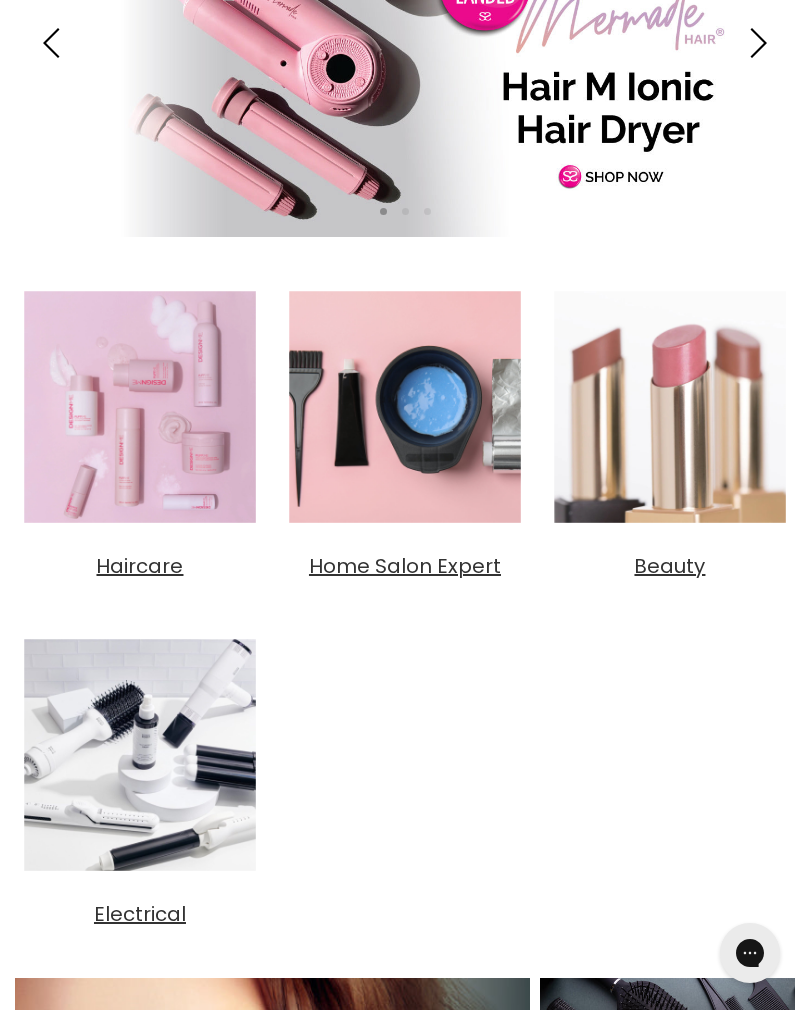 scroll, scrollTop: 0, scrollLeft: 0, axis: both 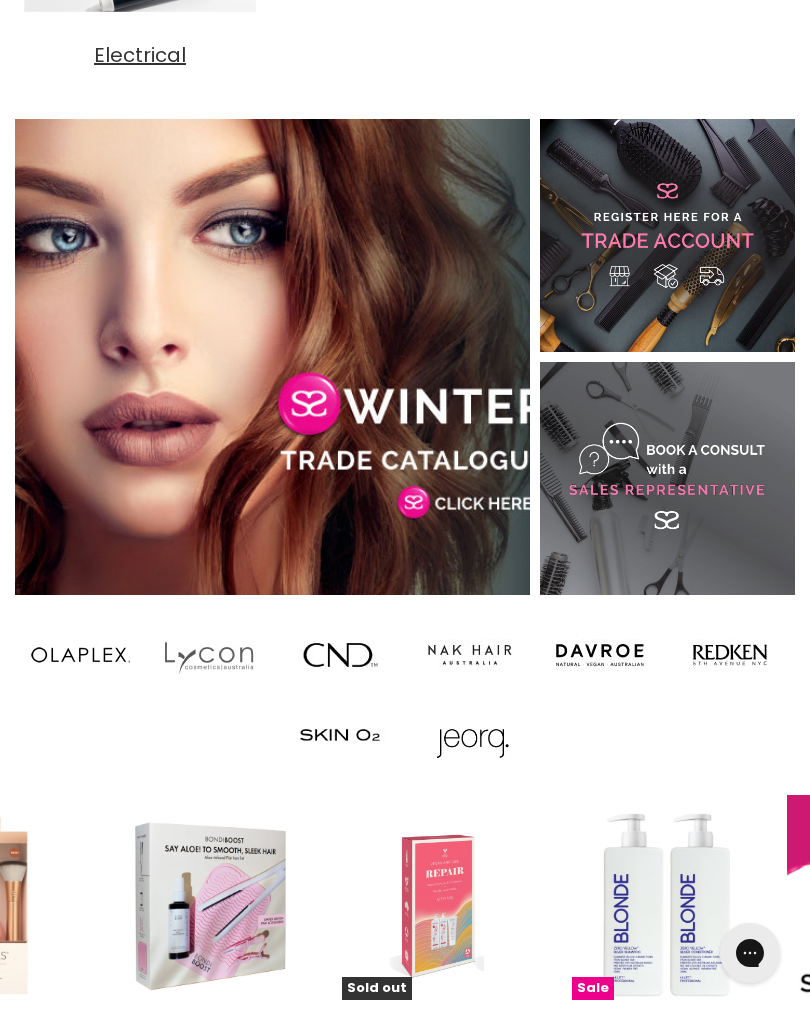 click at bounding box center [272, 357] 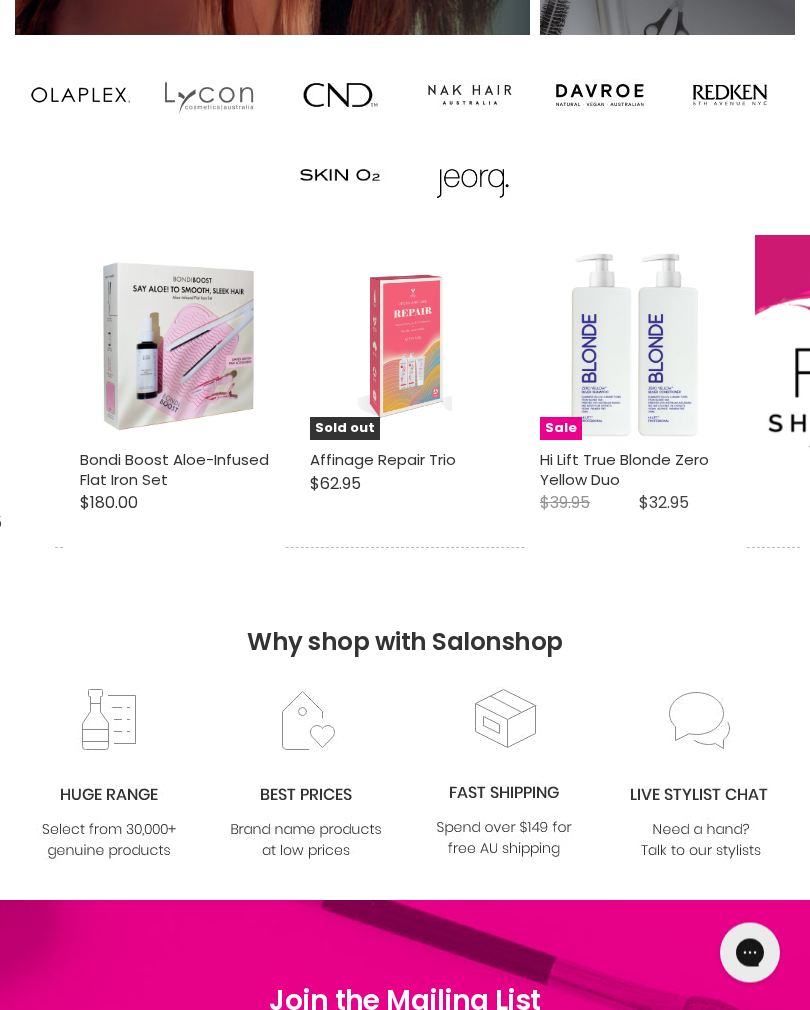 scroll, scrollTop: 1827, scrollLeft: 0, axis: vertical 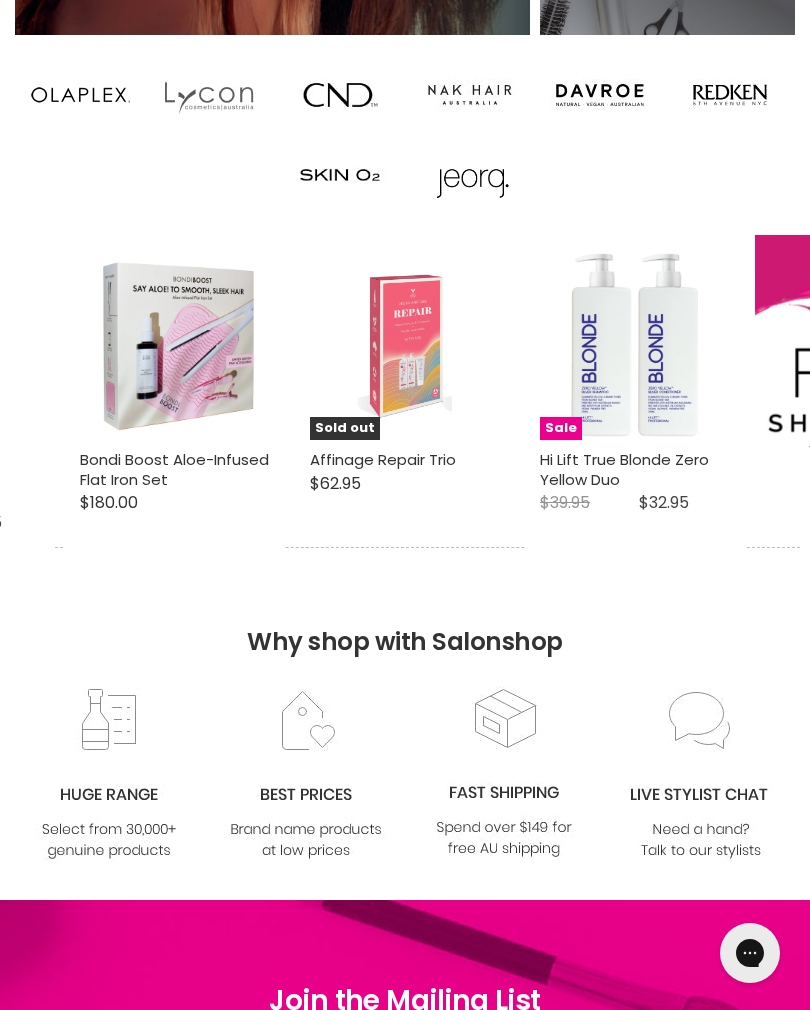 click on "Sold out
Affinage Repair Trio
Affinage
$62.95
*Please note: The Affinage packs are in the process of having their packaging updated*
Spoil yourself or a loved one with this festive and fabulous...
View full details" at bounding box center [405, 391] 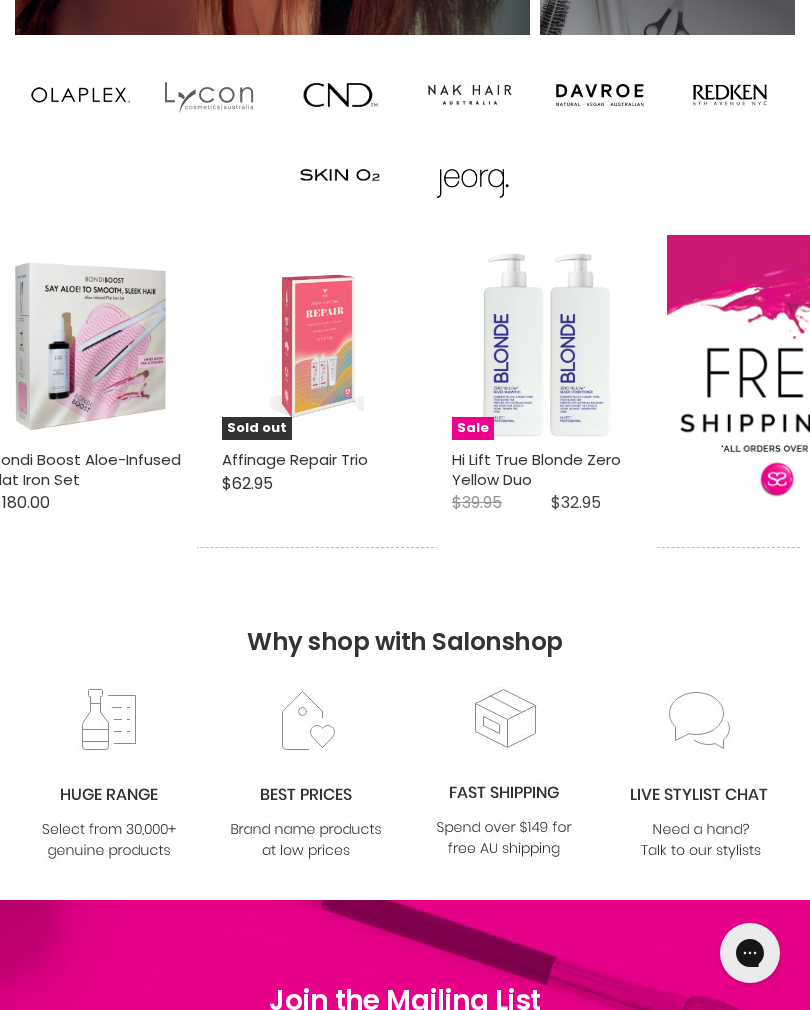 click on "Sold out
Affinage Repair Trio
Affinage
$62.95
*Please note: The Affinage packs are in the process of having their packaging updated*
Spoil yourself or a loved one with this festive and fabulous...
View full details" at bounding box center [317, 391] 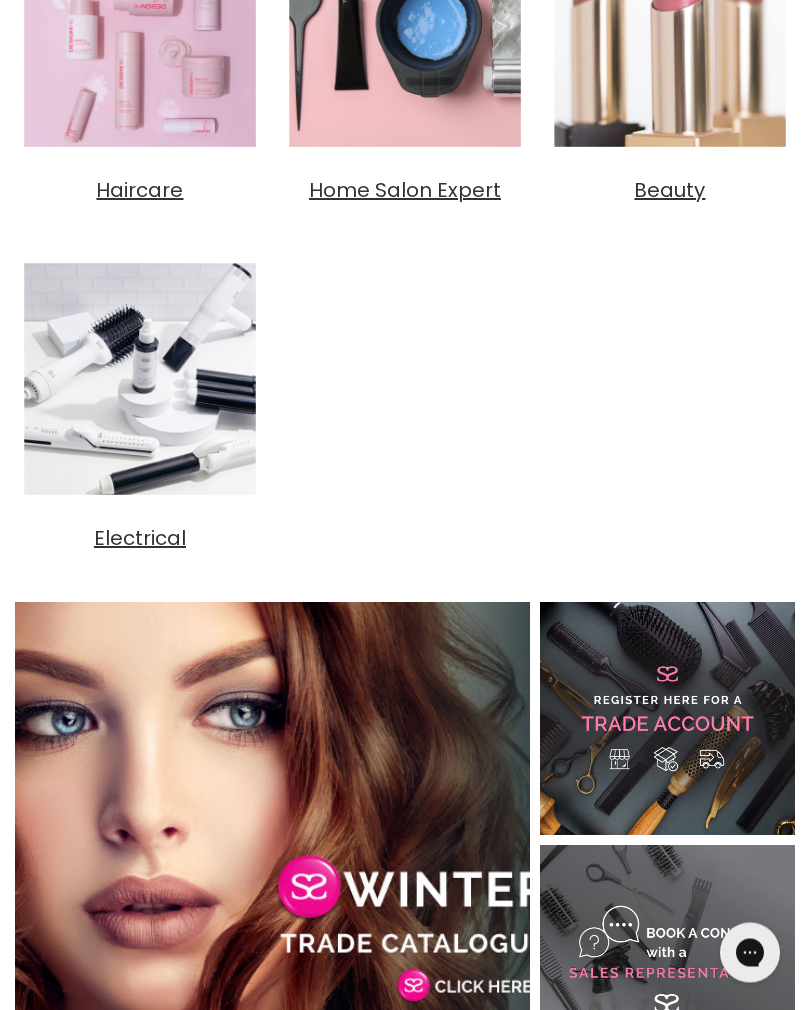 scroll, scrollTop: 784, scrollLeft: 0, axis: vertical 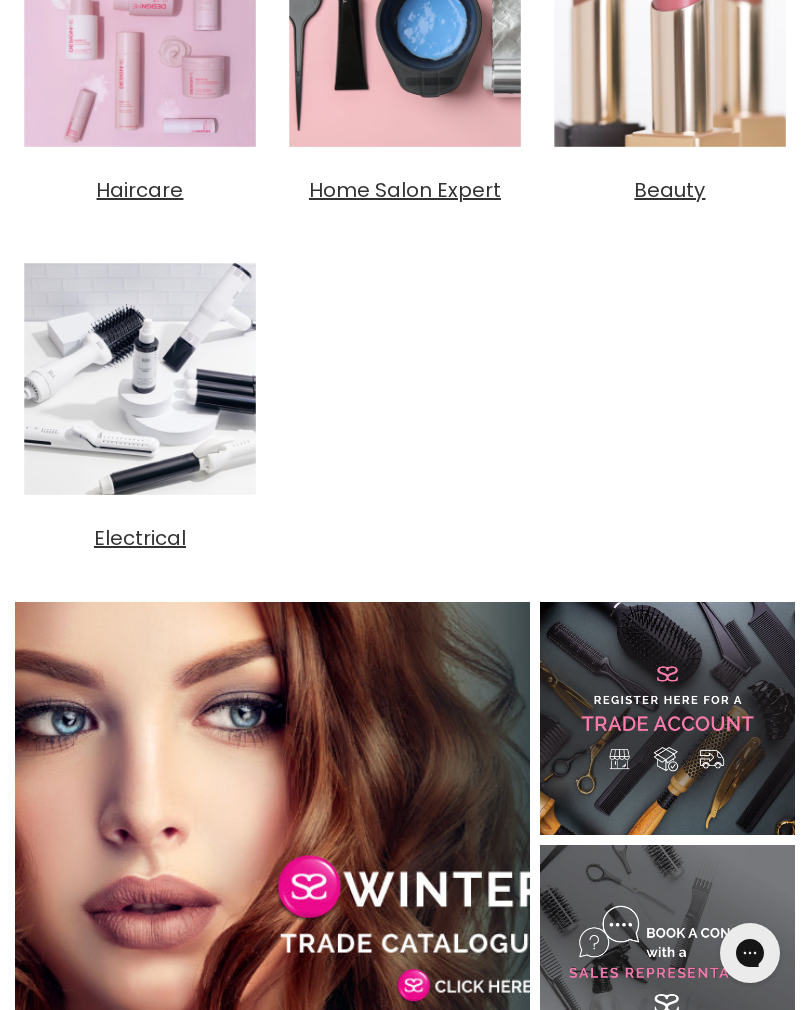 click on "Electrical" at bounding box center (140, 538) 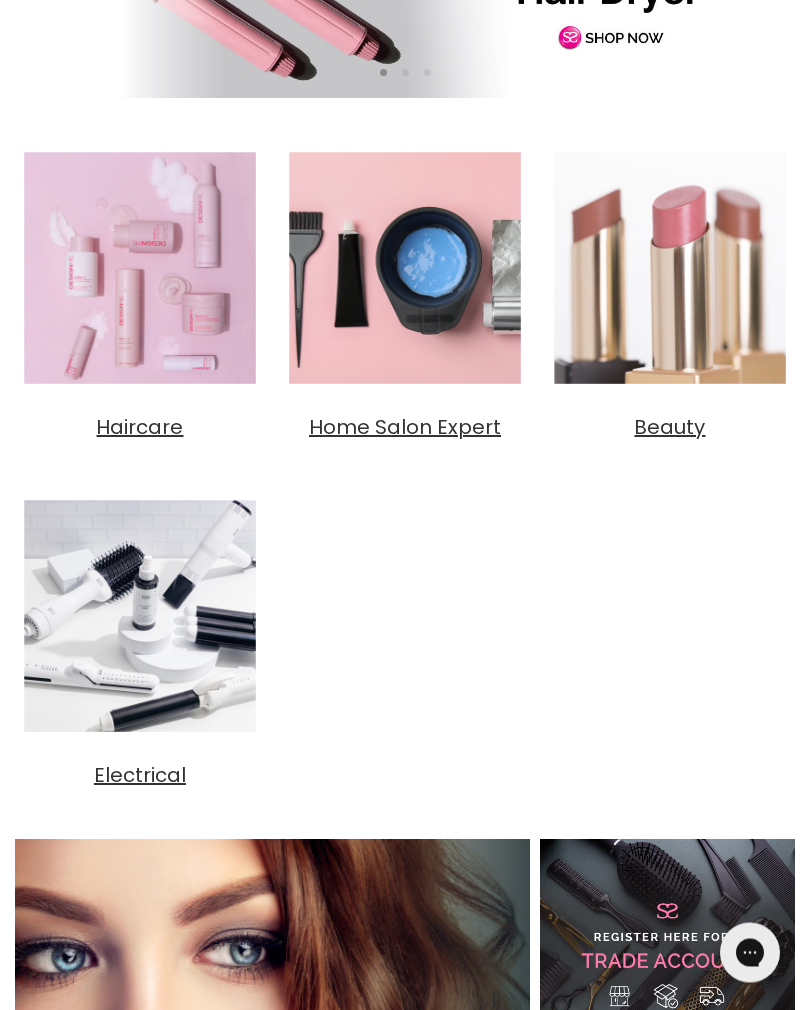 scroll, scrollTop: 545, scrollLeft: 0, axis: vertical 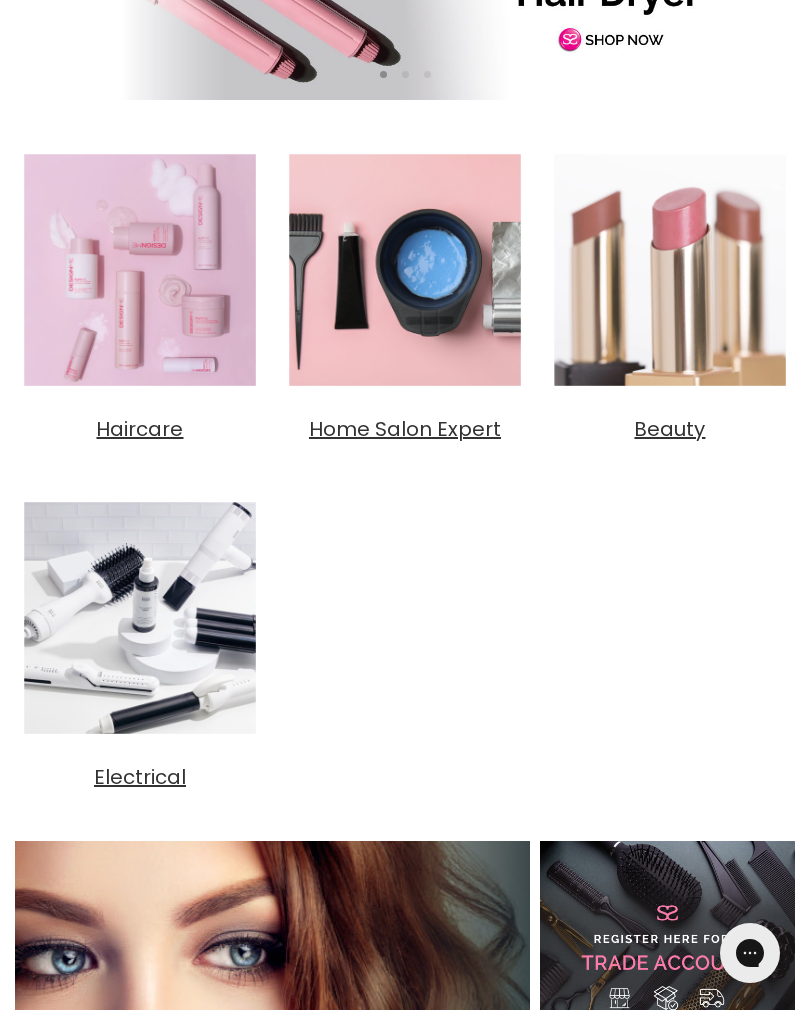 click at bounding box center (405, 270) 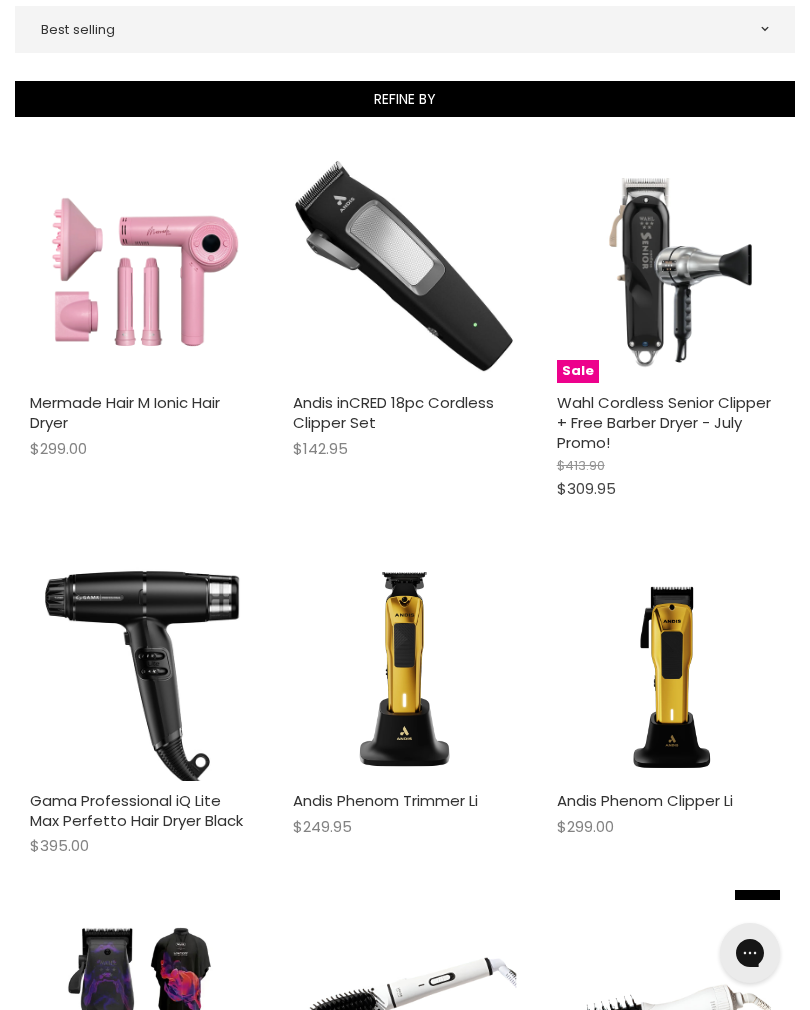 scroll, scrollTop: 0, scrollLeft: 0, axis: both 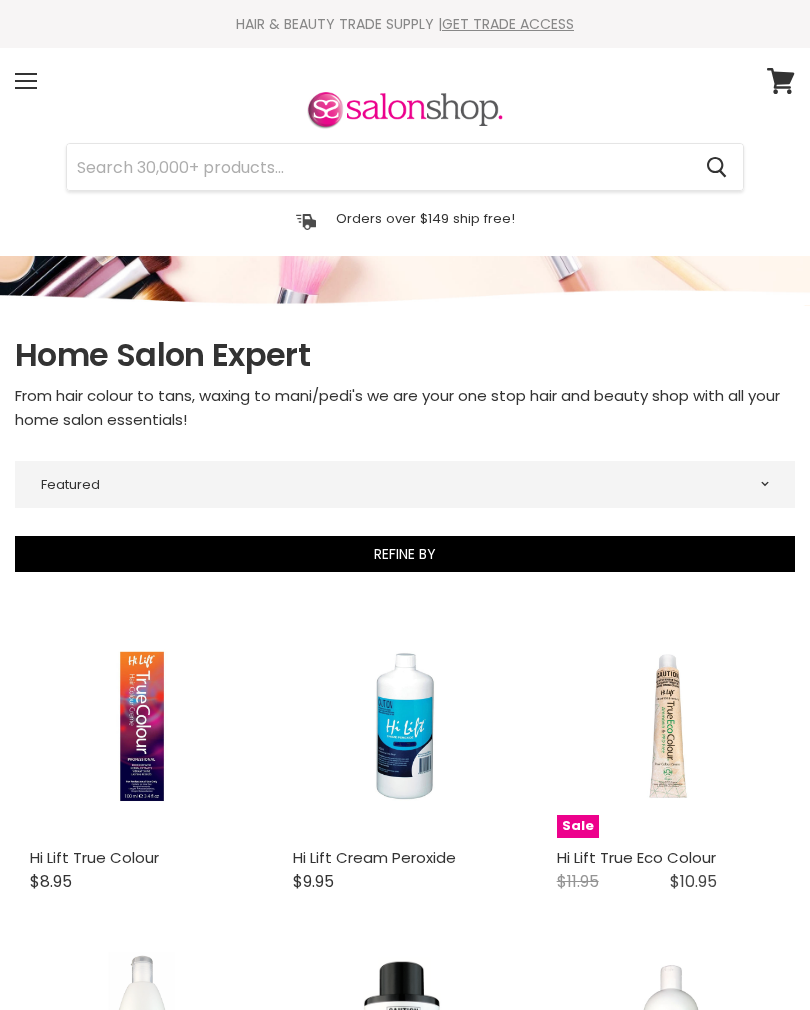 select on "manual" 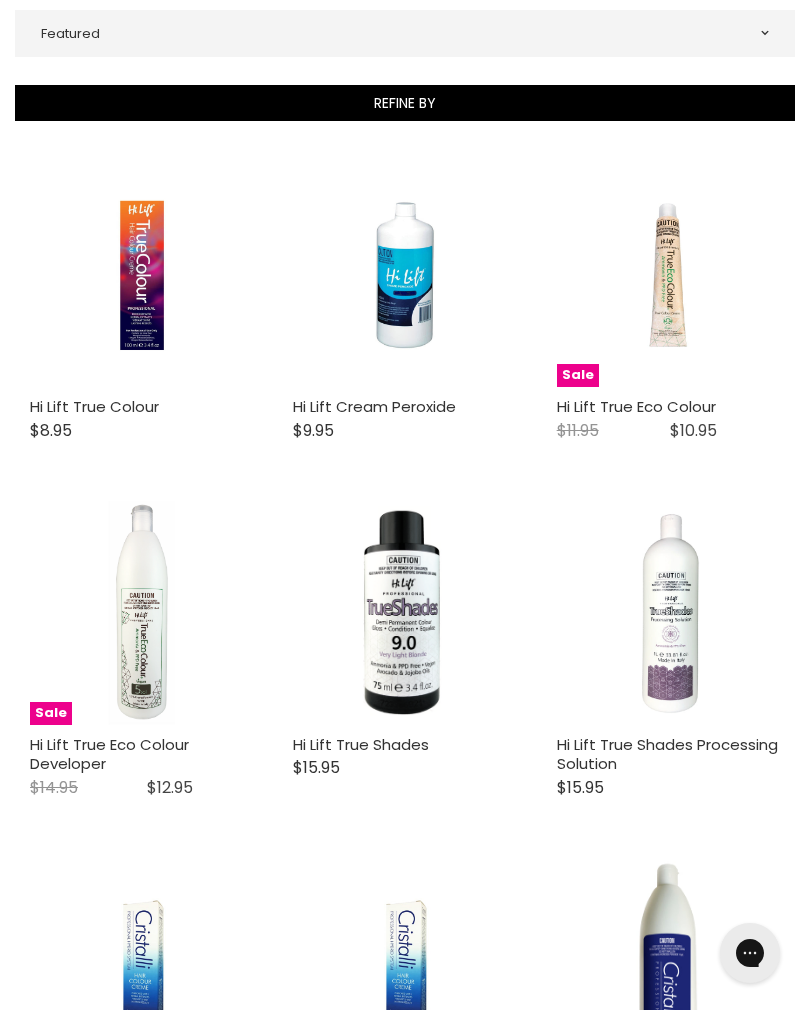 scroll, scrollTop: 0, scrollLeft: 0, axis: both 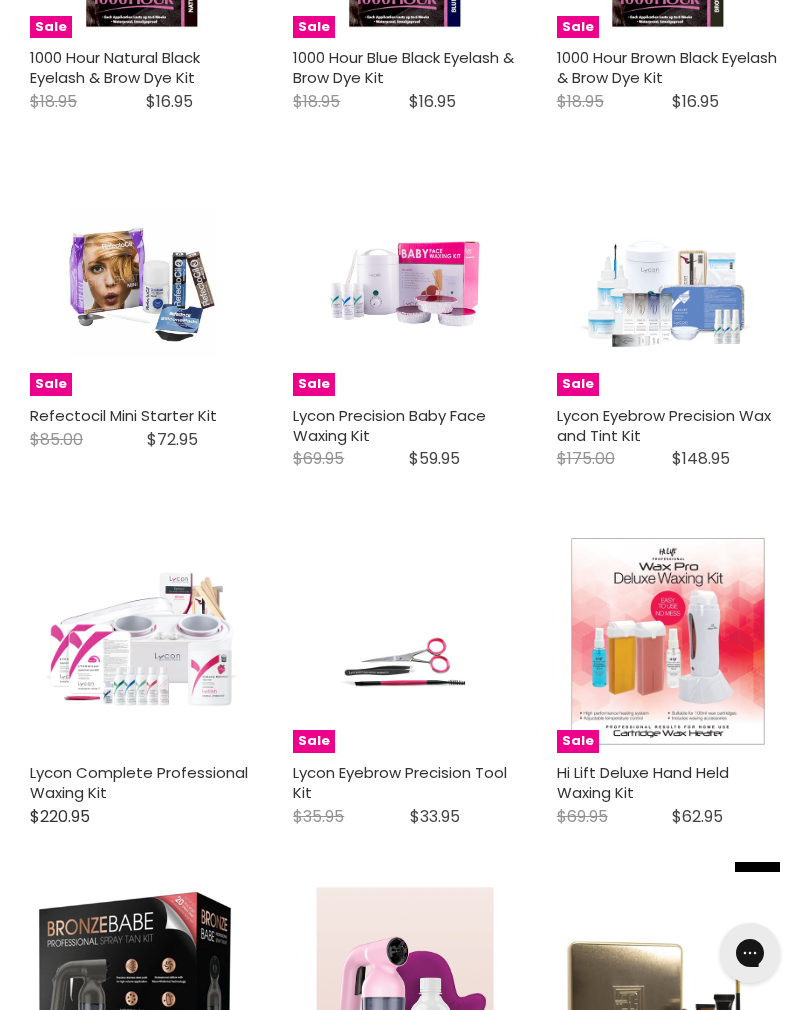 click at bounding box center [141, 283] 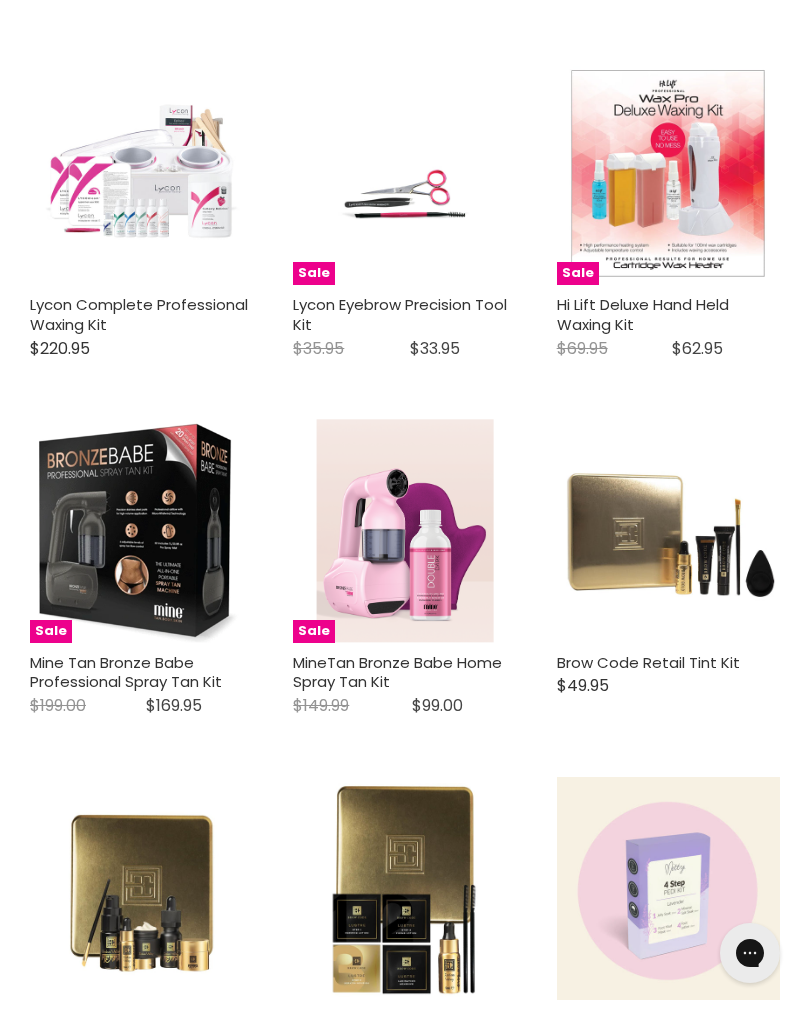 scroll, scrollTop: 4148, scrollLeft: 0, axis: vertical 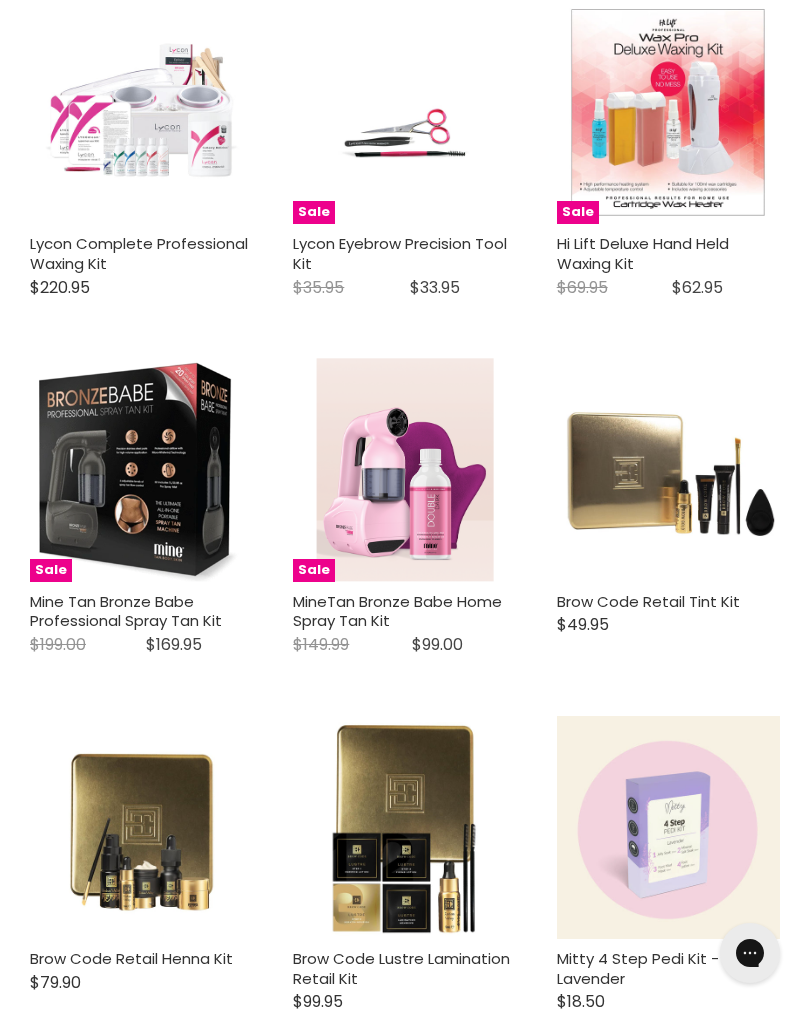 click at bounding box center [668, 469] 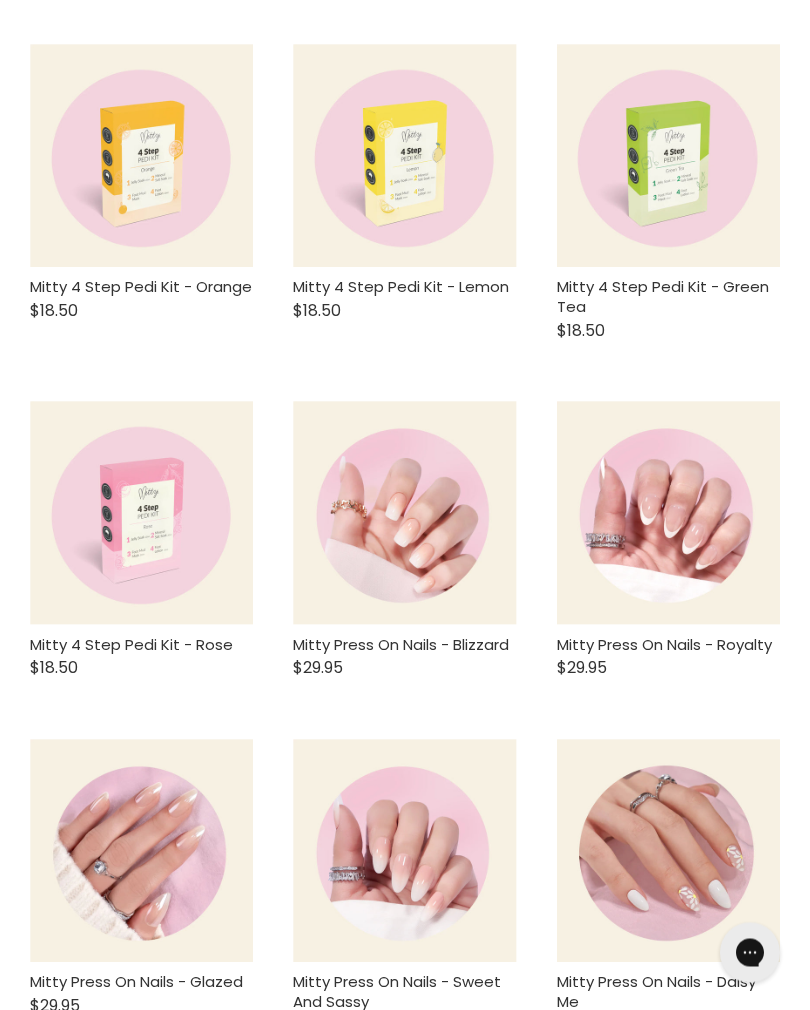 scroll, scrollTop: 5189, scrollLeft: 0, axis: vertical 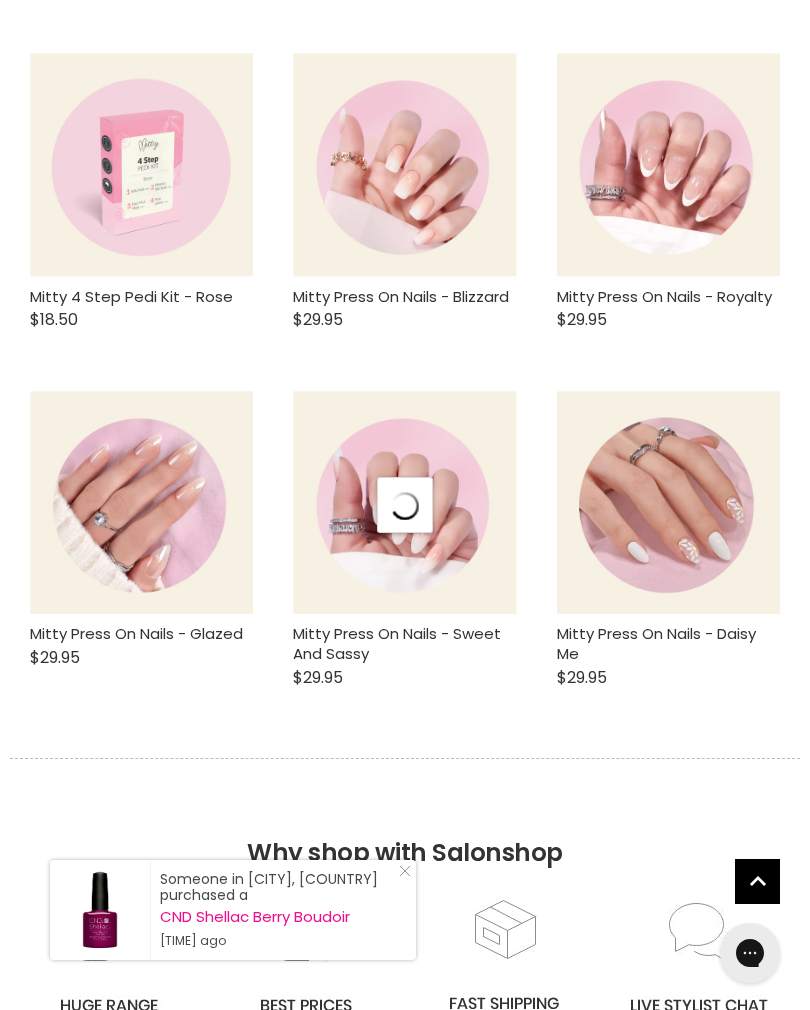 select on "manual" 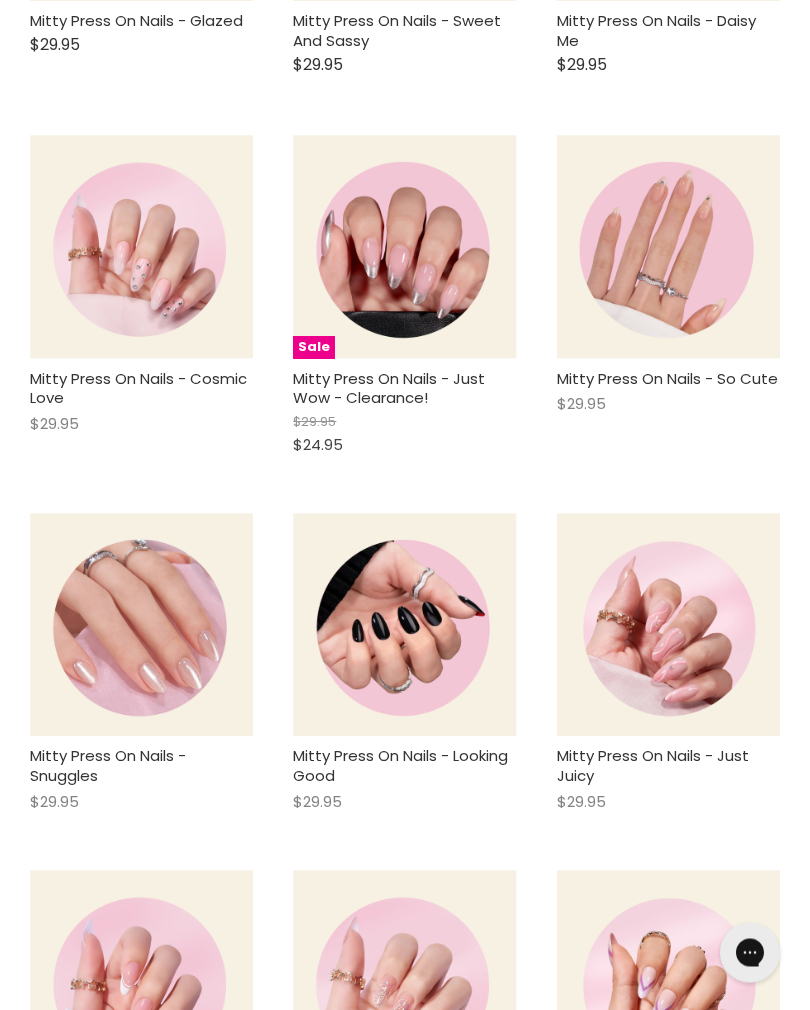 scroll, scrollTop: 6131, scrollLeft: 0, axis: vertical 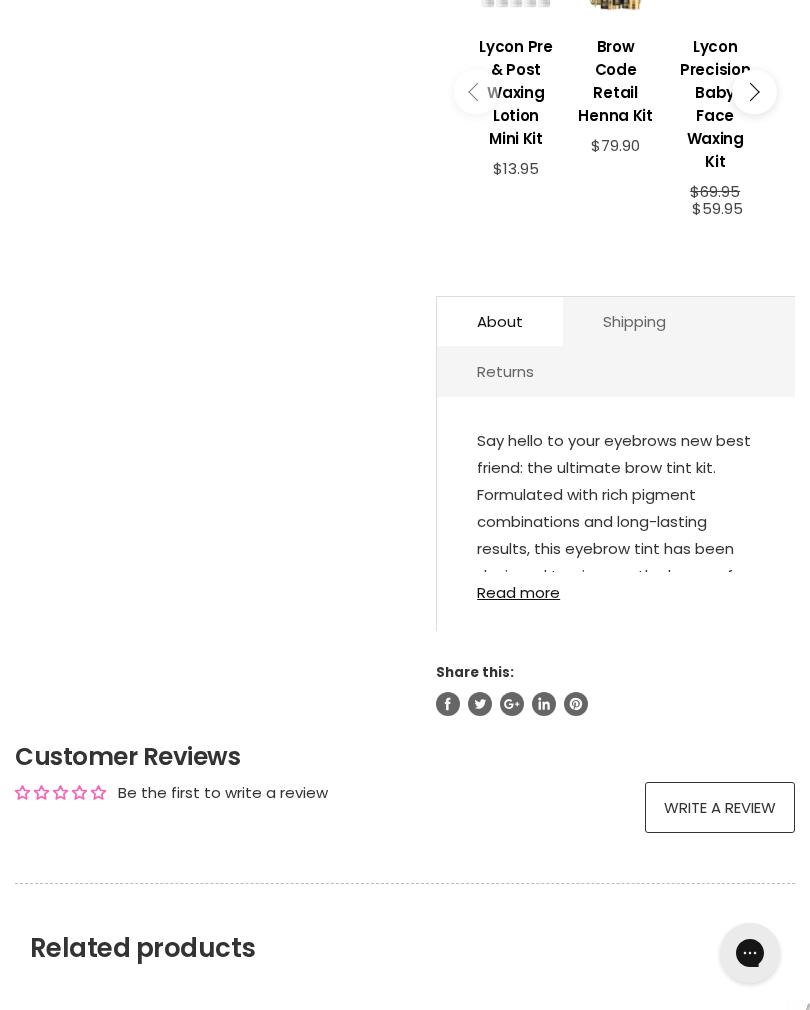 click on "Read more" at bounding box center [616, 586] 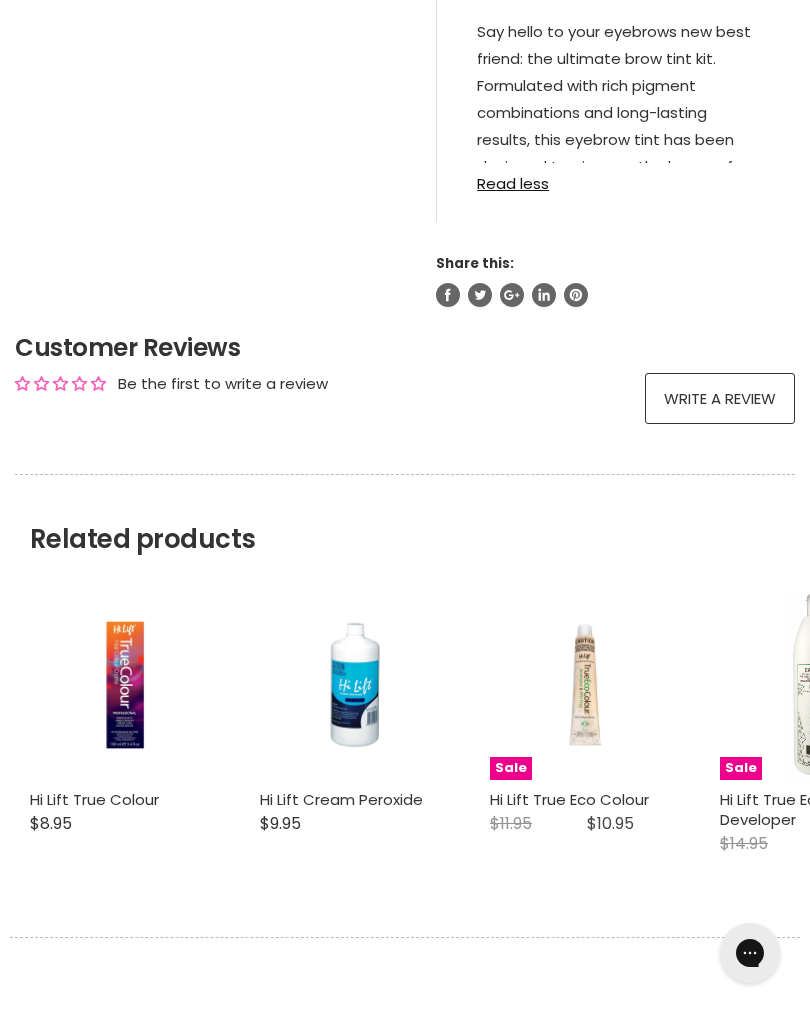 scroll, scrollTop: 1304, scrollLeft: 0, axis: vertical 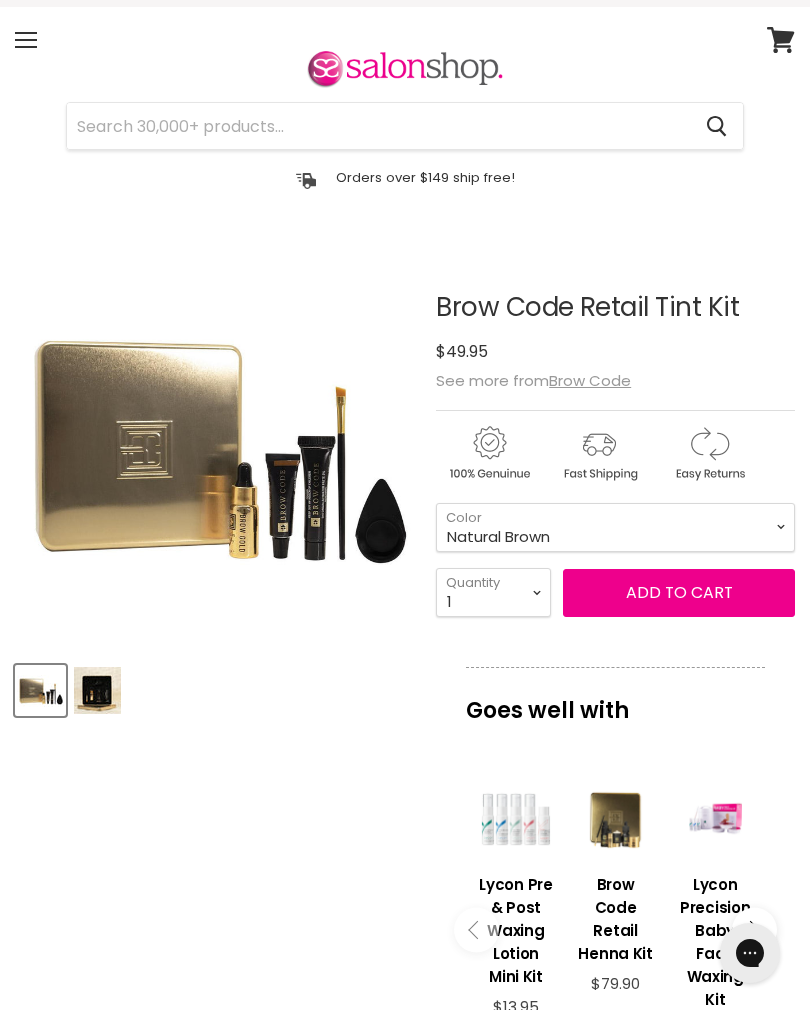click at bounding box center [97, 690] 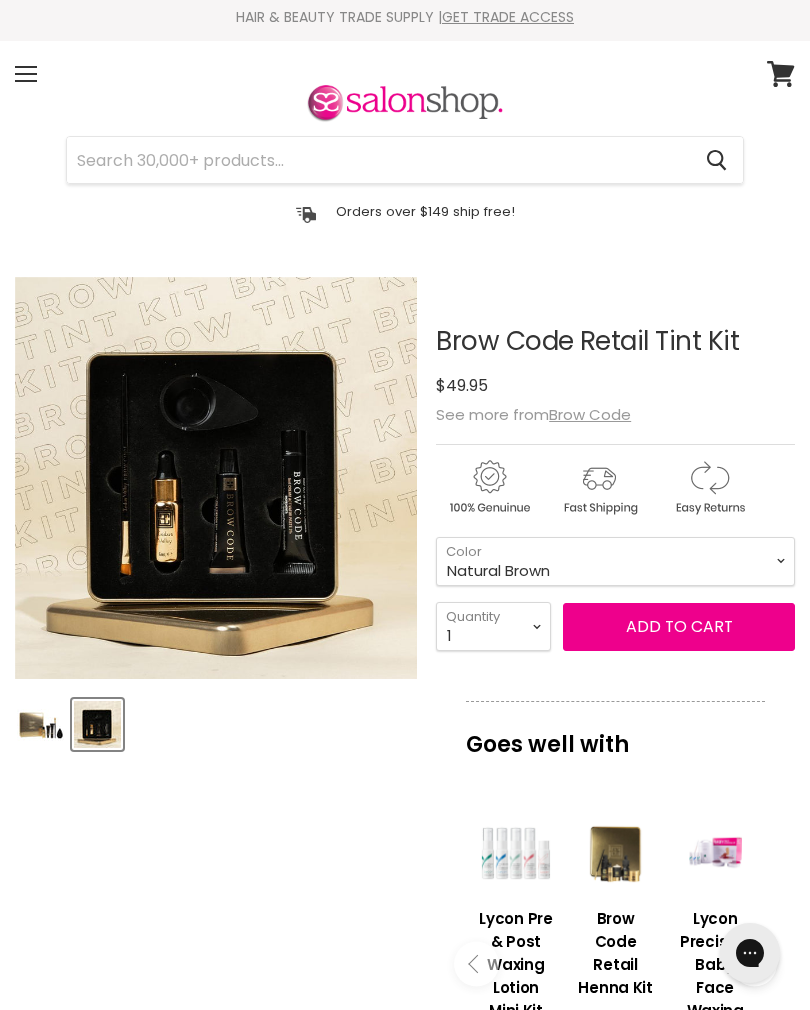 scroll, scrollTop: 0, scrollLeft: 0, axis: both 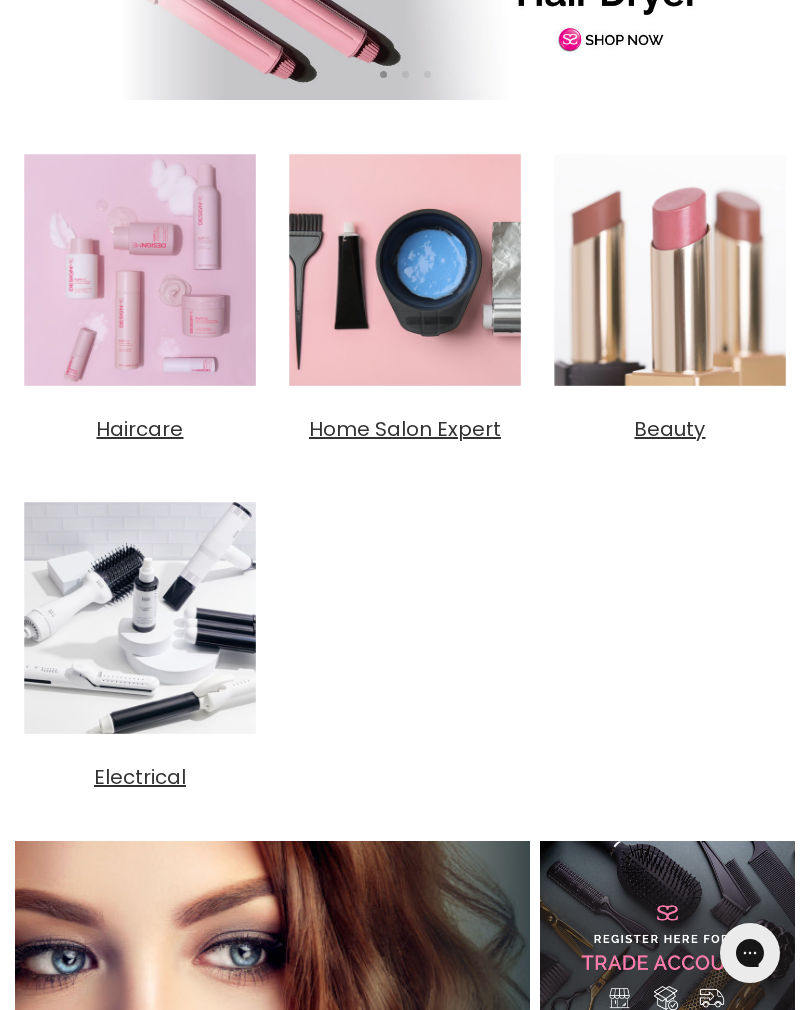 click on "Beauty" at bounding box center [669, 429] 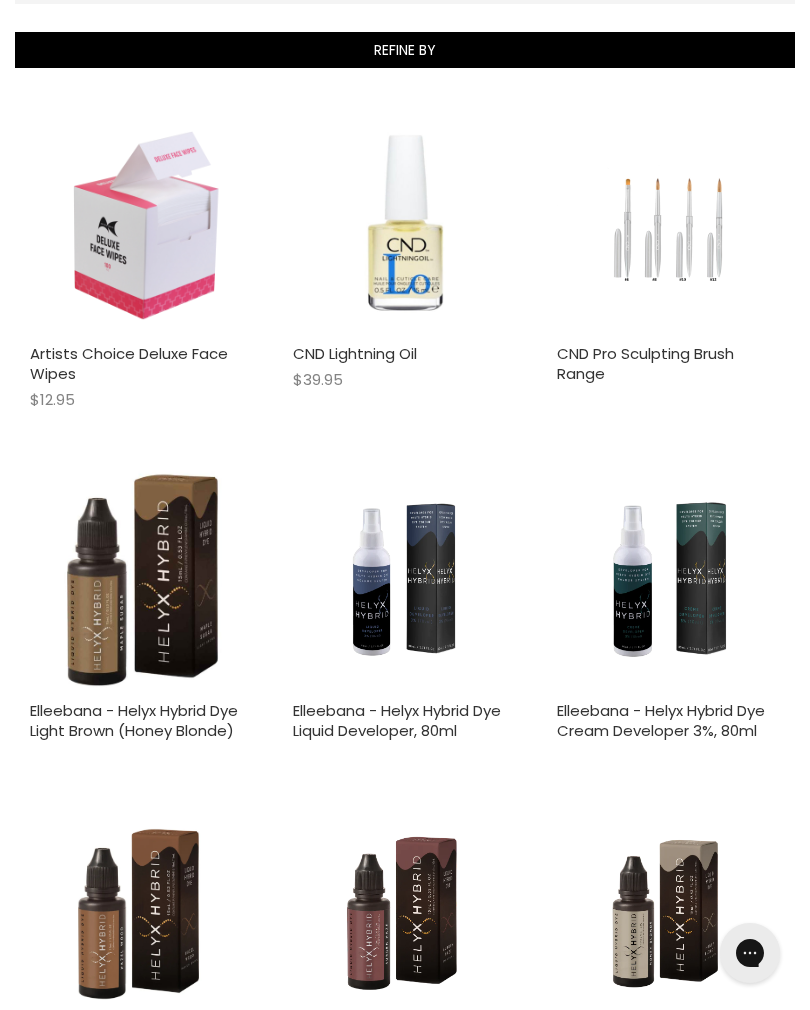 scroll, scrollTop: 0, scrollLeft: 0, axis: both 